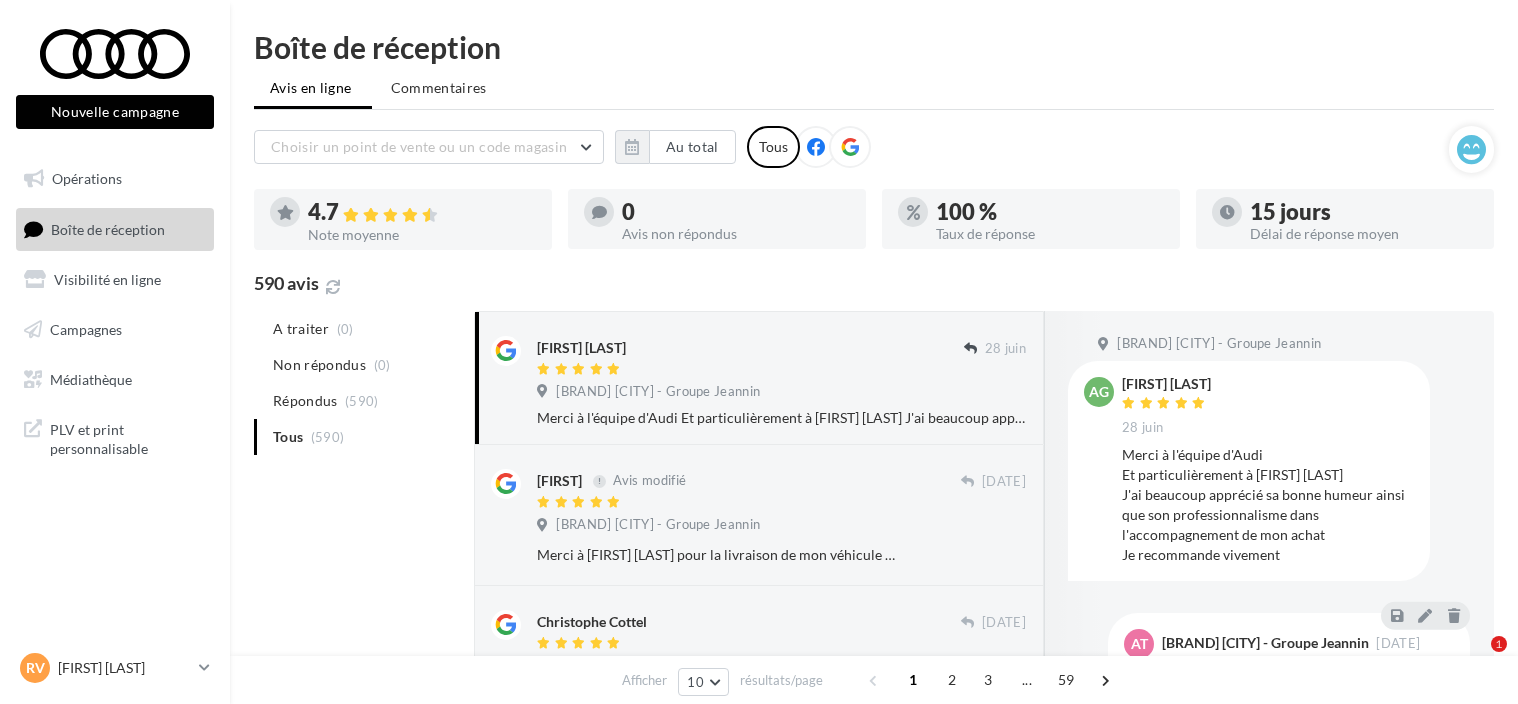 scroll, scrollTop: 0, scrollLeft: 0, axis: both 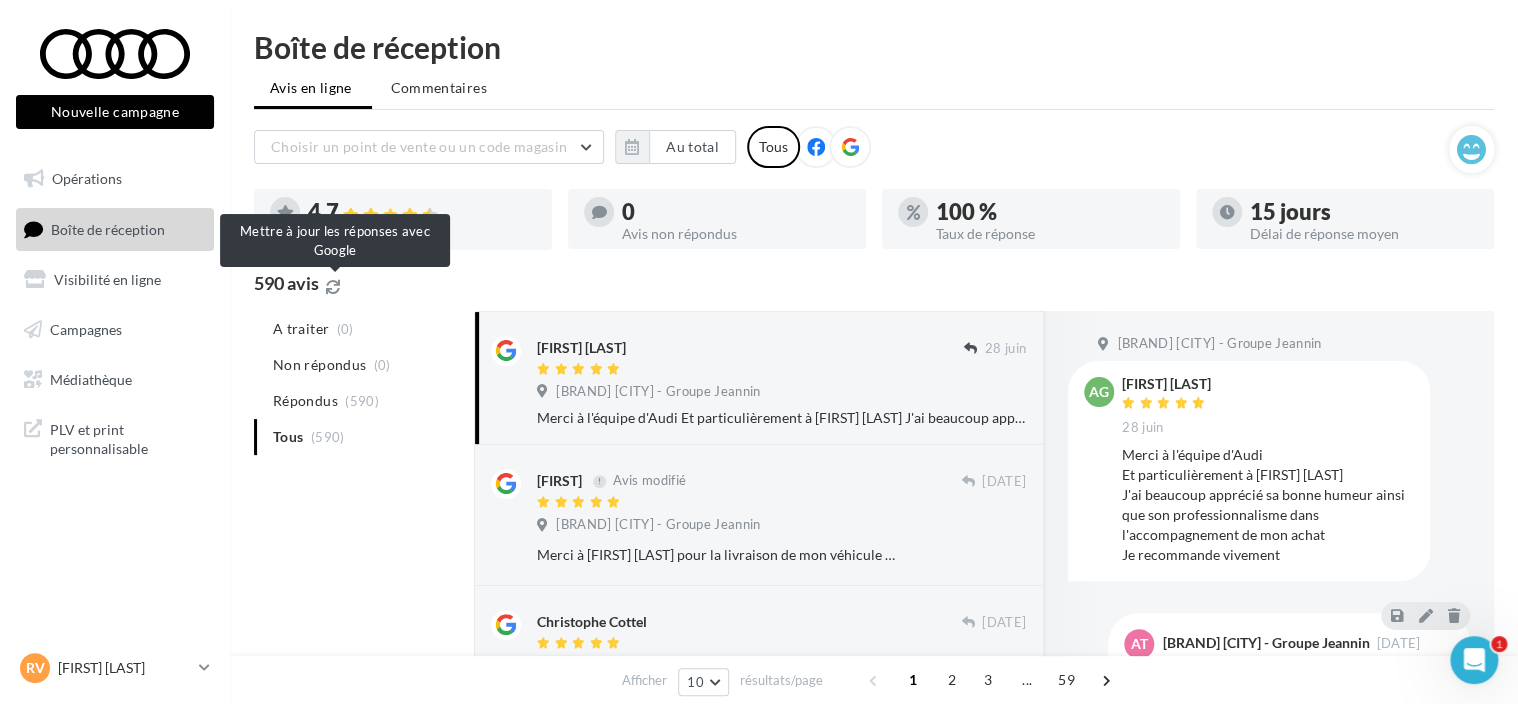 click at bounding box center (333, 287) 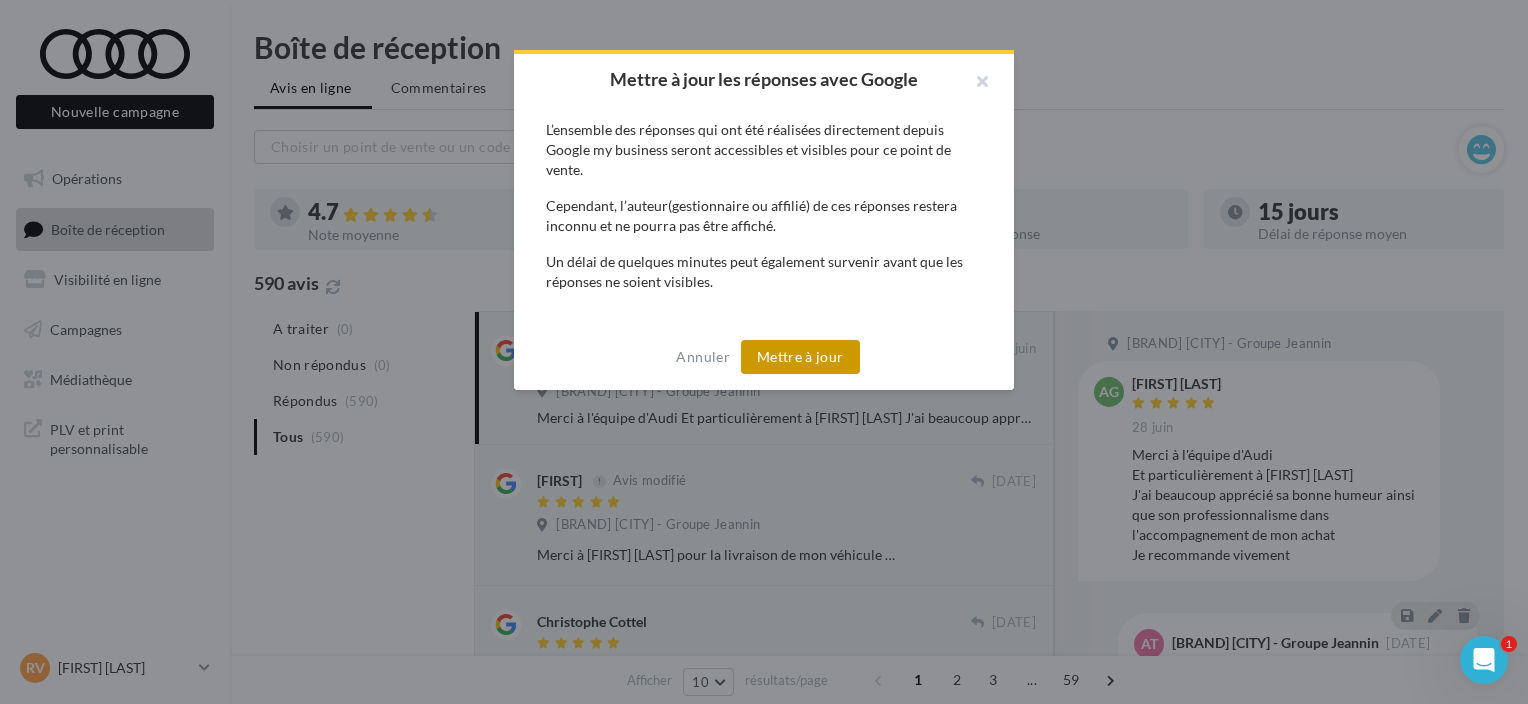 click on "Mettre à jour" at bounding box center [800, 357] 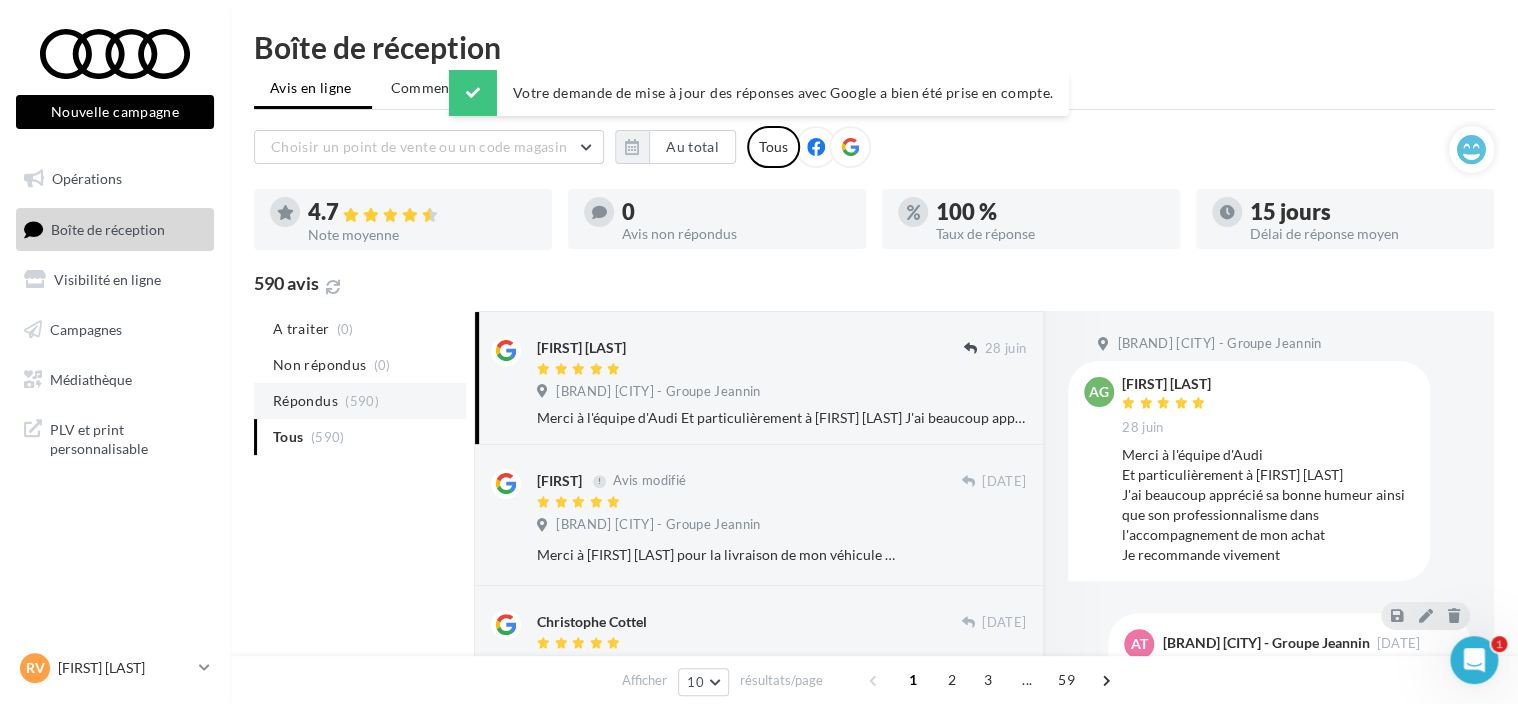 click on "Répondus" at bounding box center (301, 329) 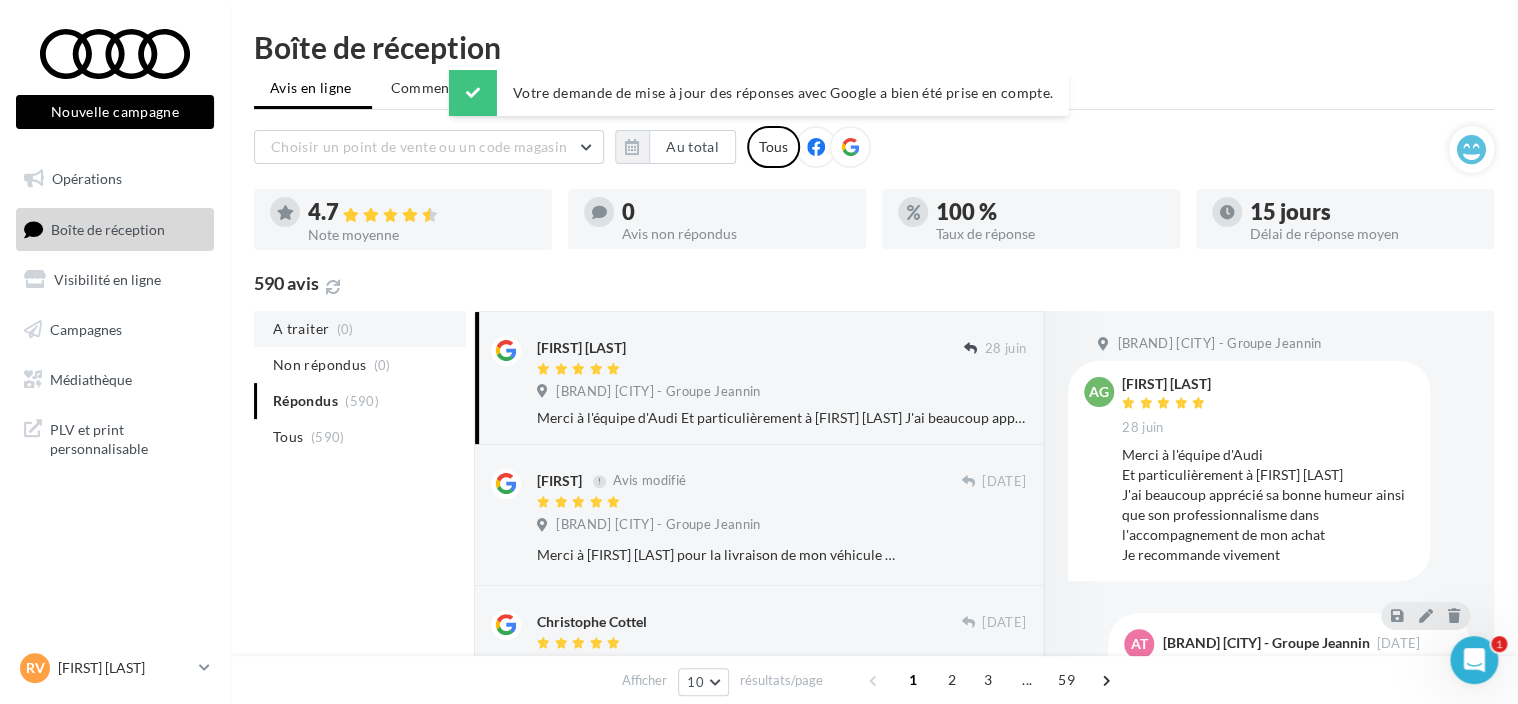 click on "A traiter" at bounding box center [301, 329] 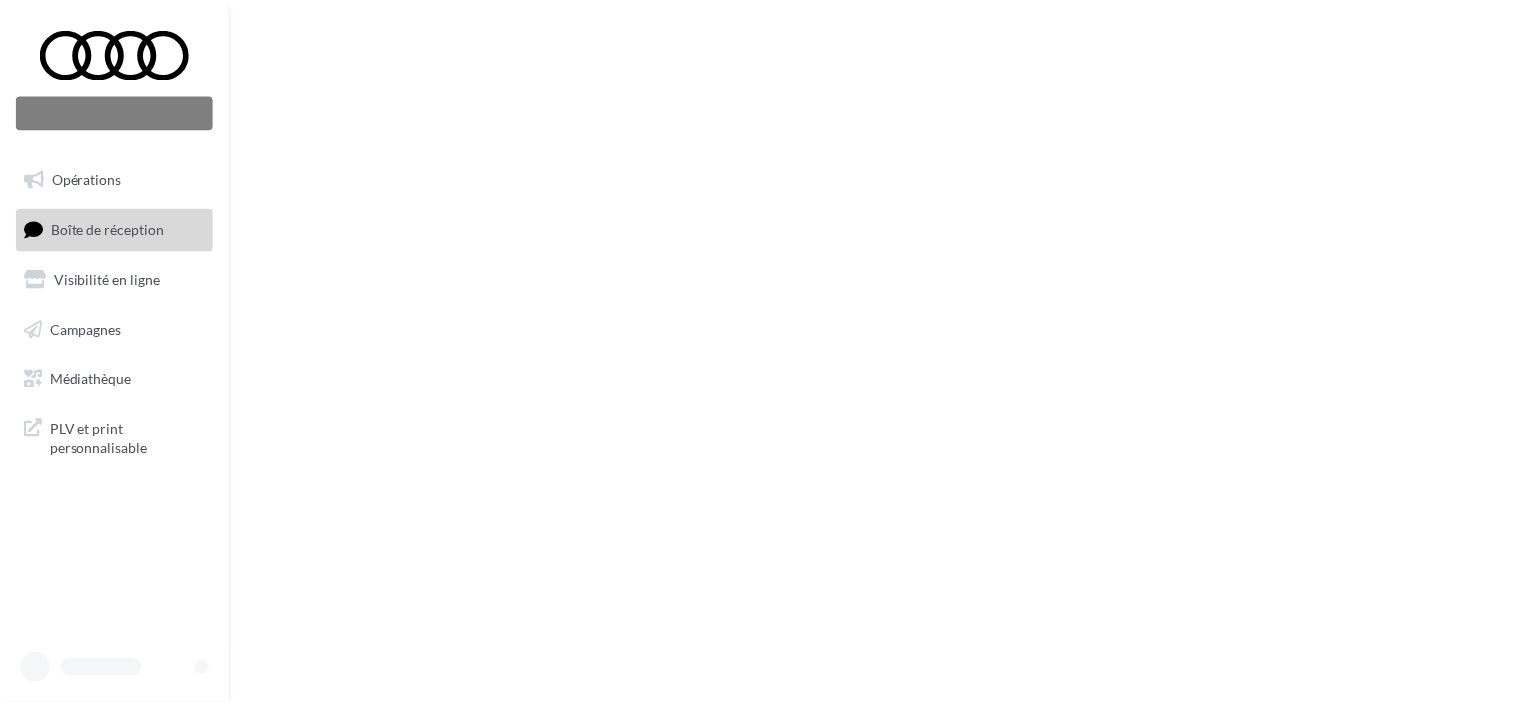 scroll, scrollTop: 0, scrollLeft: 0, axis: both 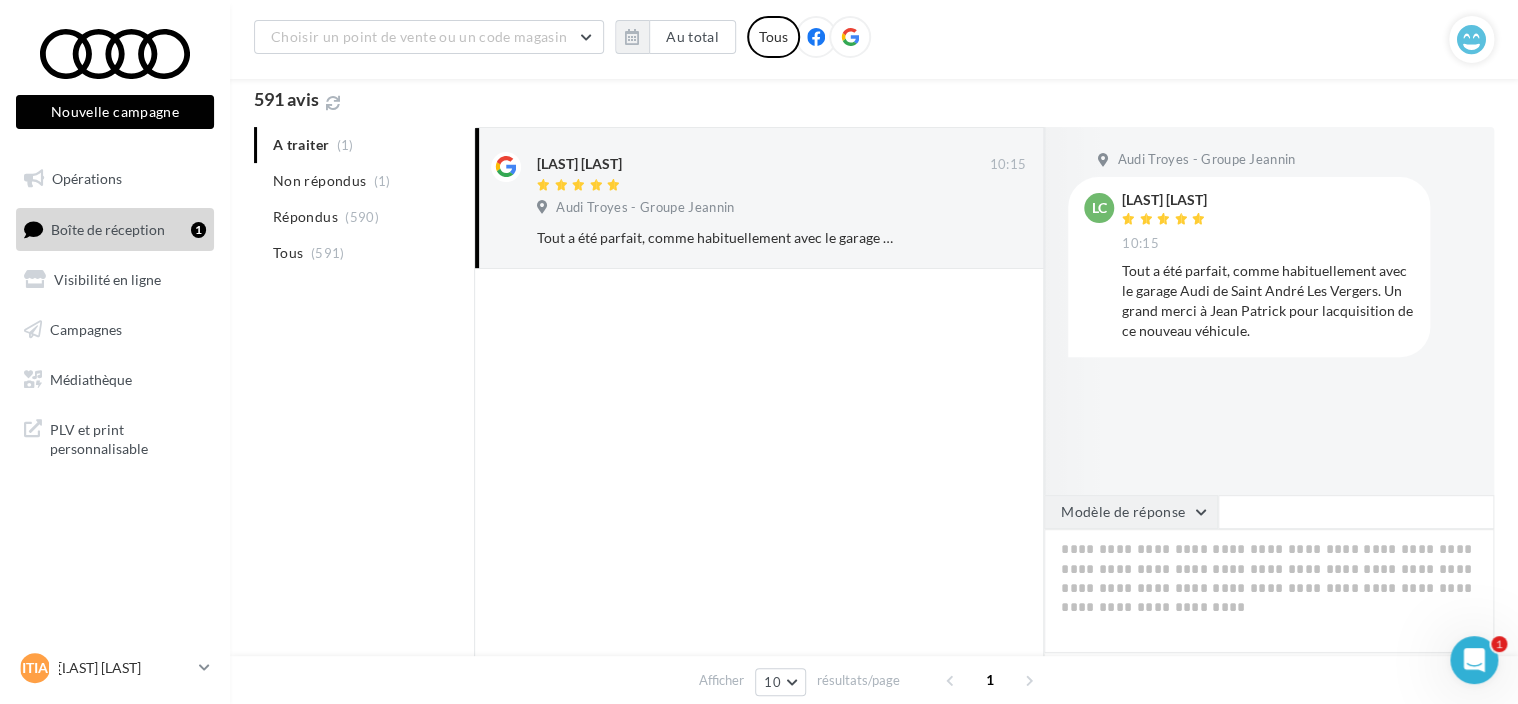 click on "Modèle de réponse" at bounding box center [1131, 512] 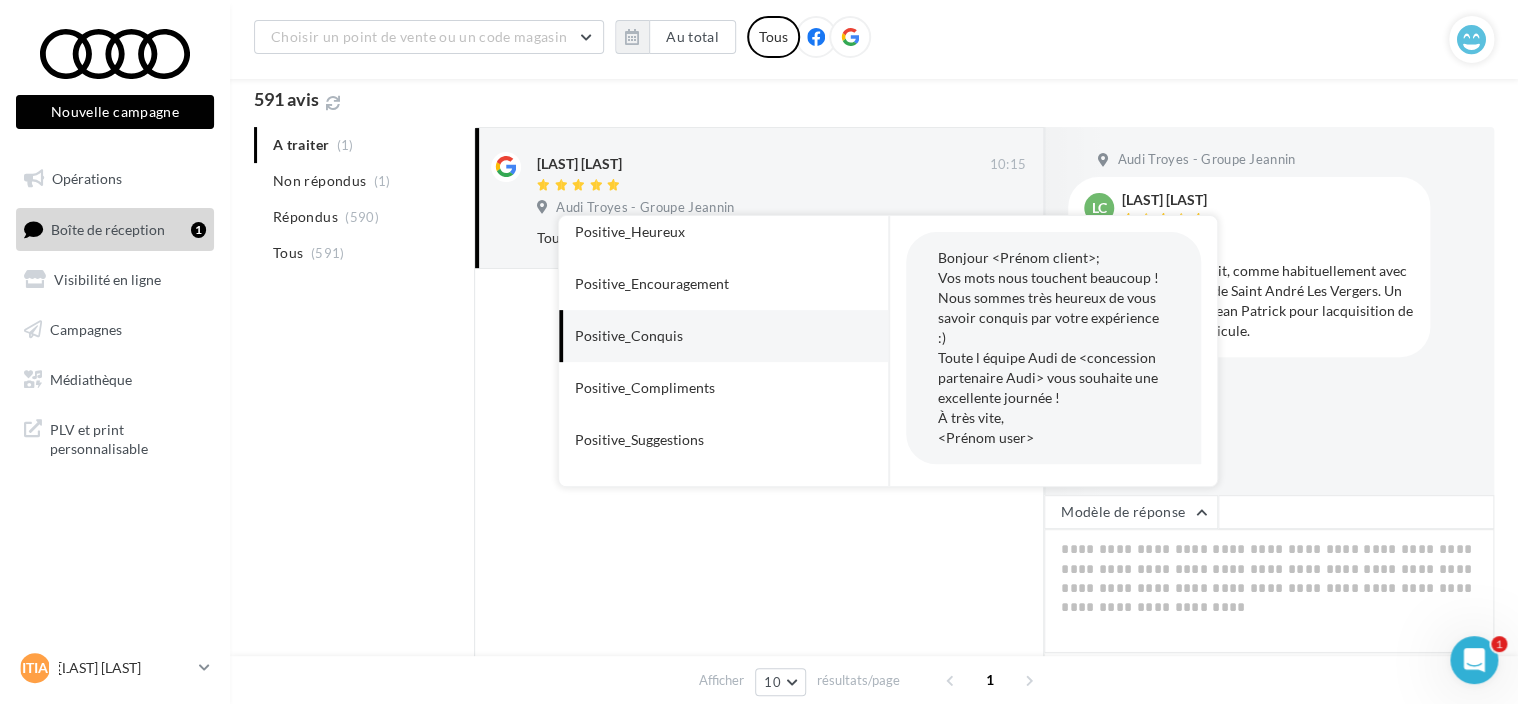 scroll, scrollTop: 200, scrollLeft: 0, axis: vertical 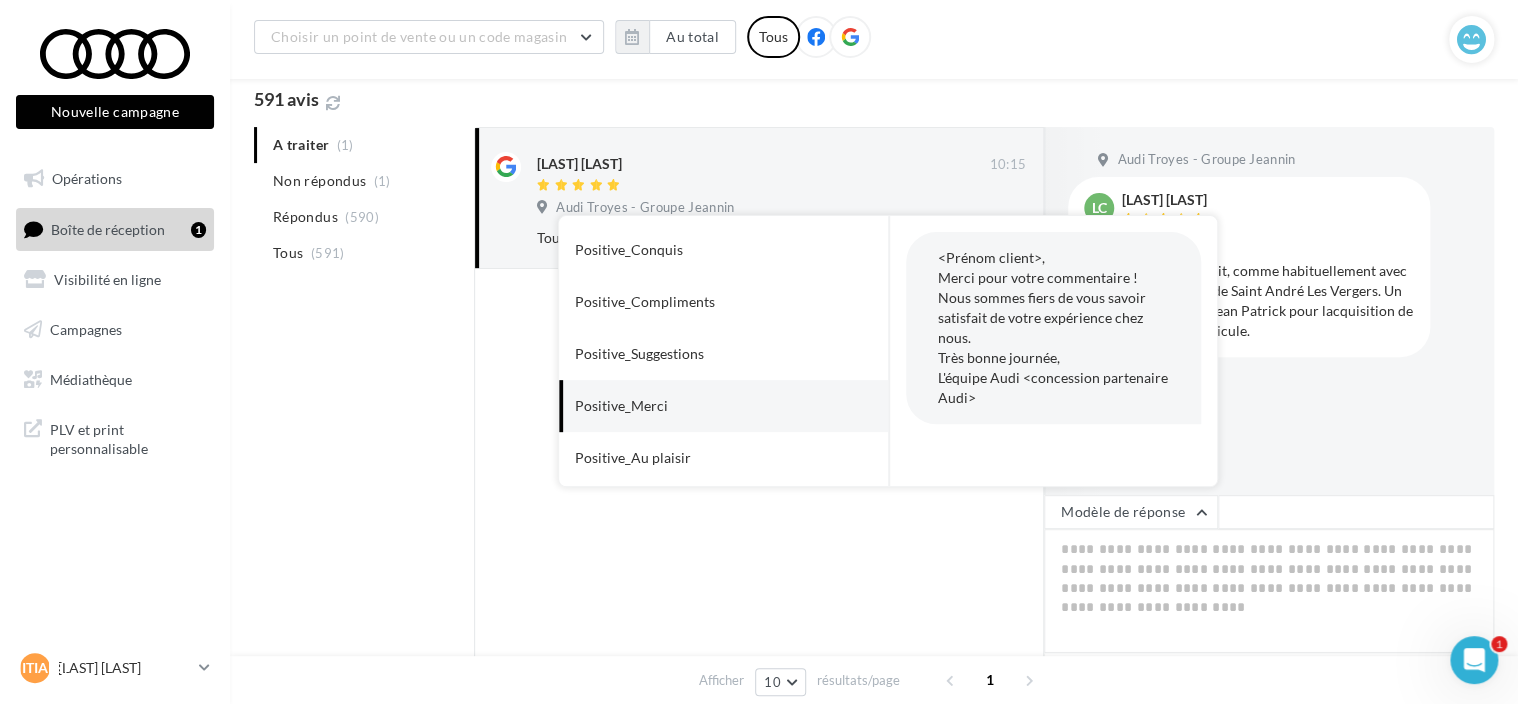 click on "Positive_Merci" at bounding box center (621, 406) 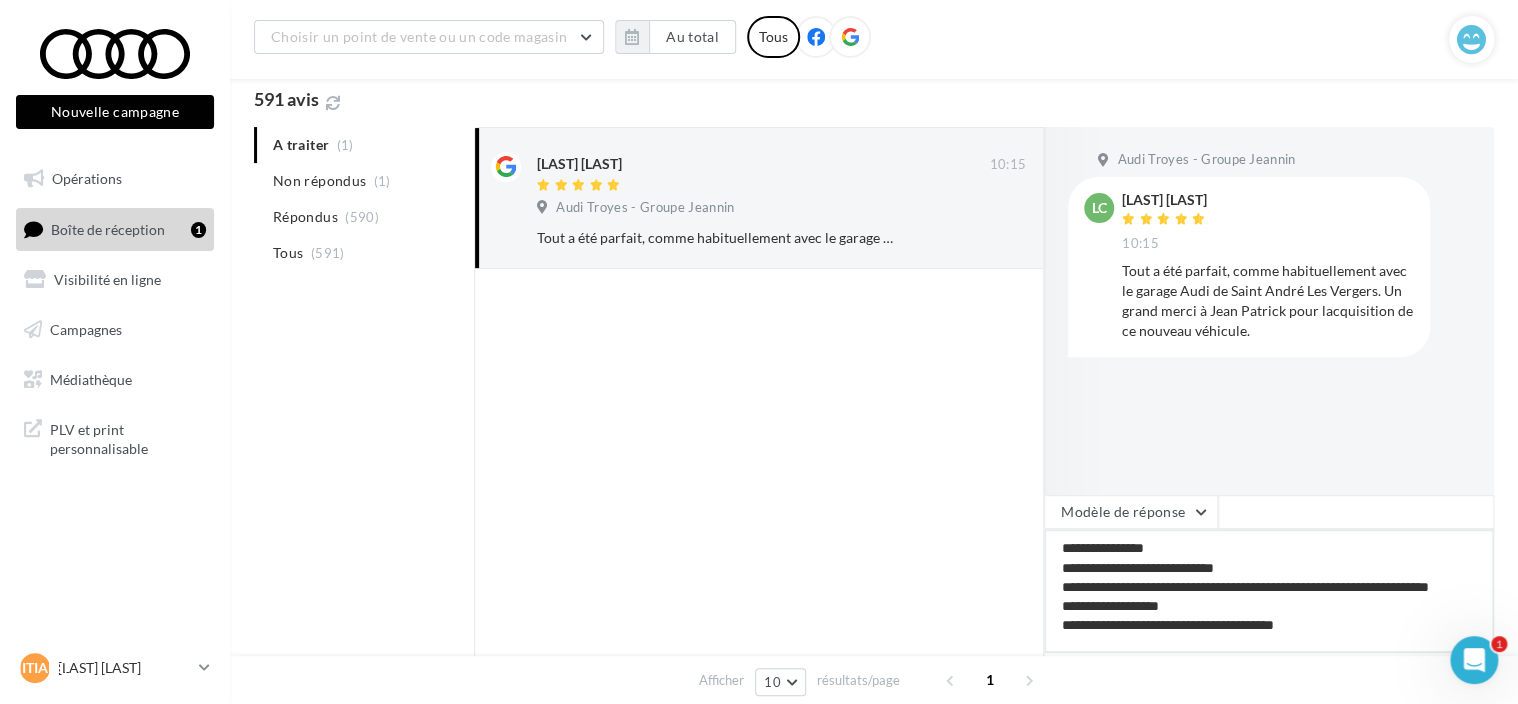 drag, startPoint x: 1160, startPoint y: 543, endPoint x: 1044, endPoint y: 530, distance: 116.72617 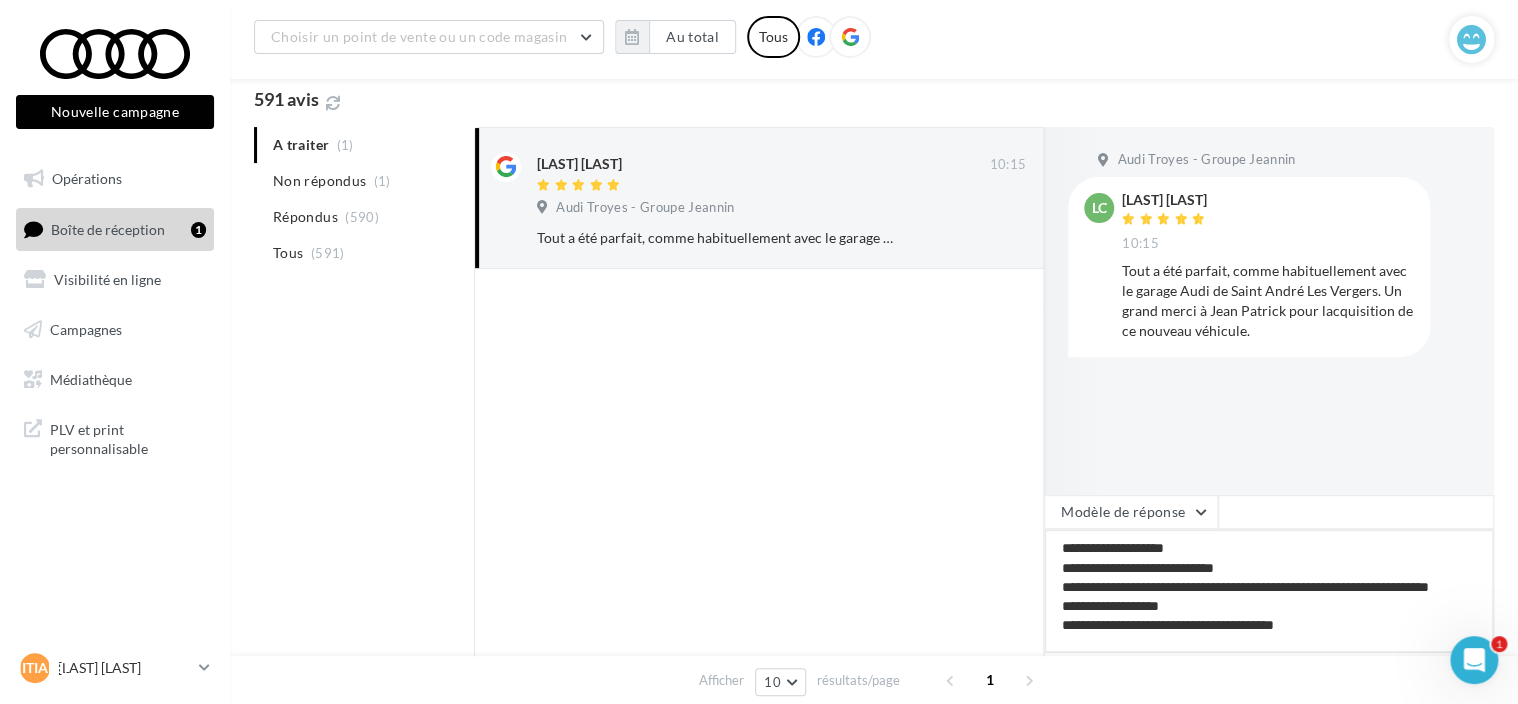 scroll, scrollTop: 10, scrollLeft: 0, axis: vertical 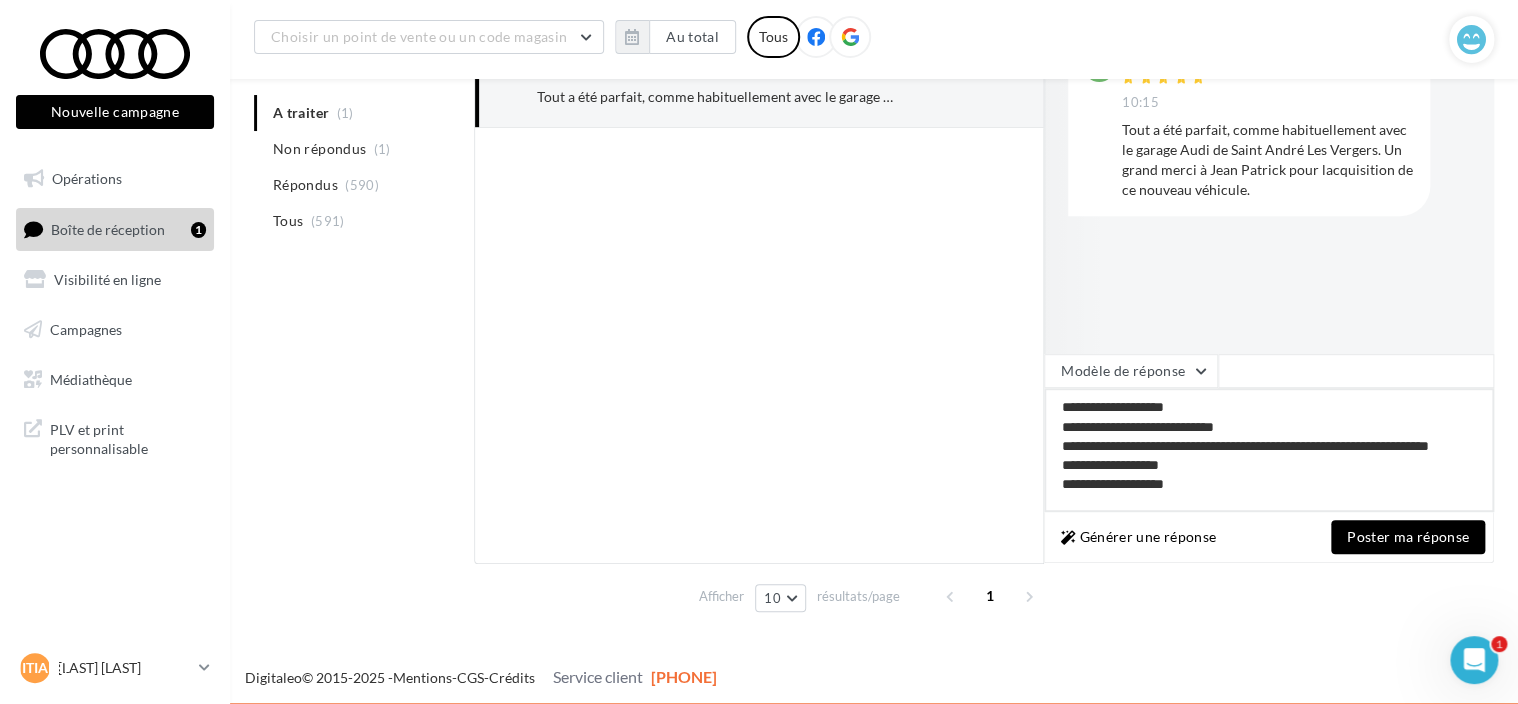 type on "**********" 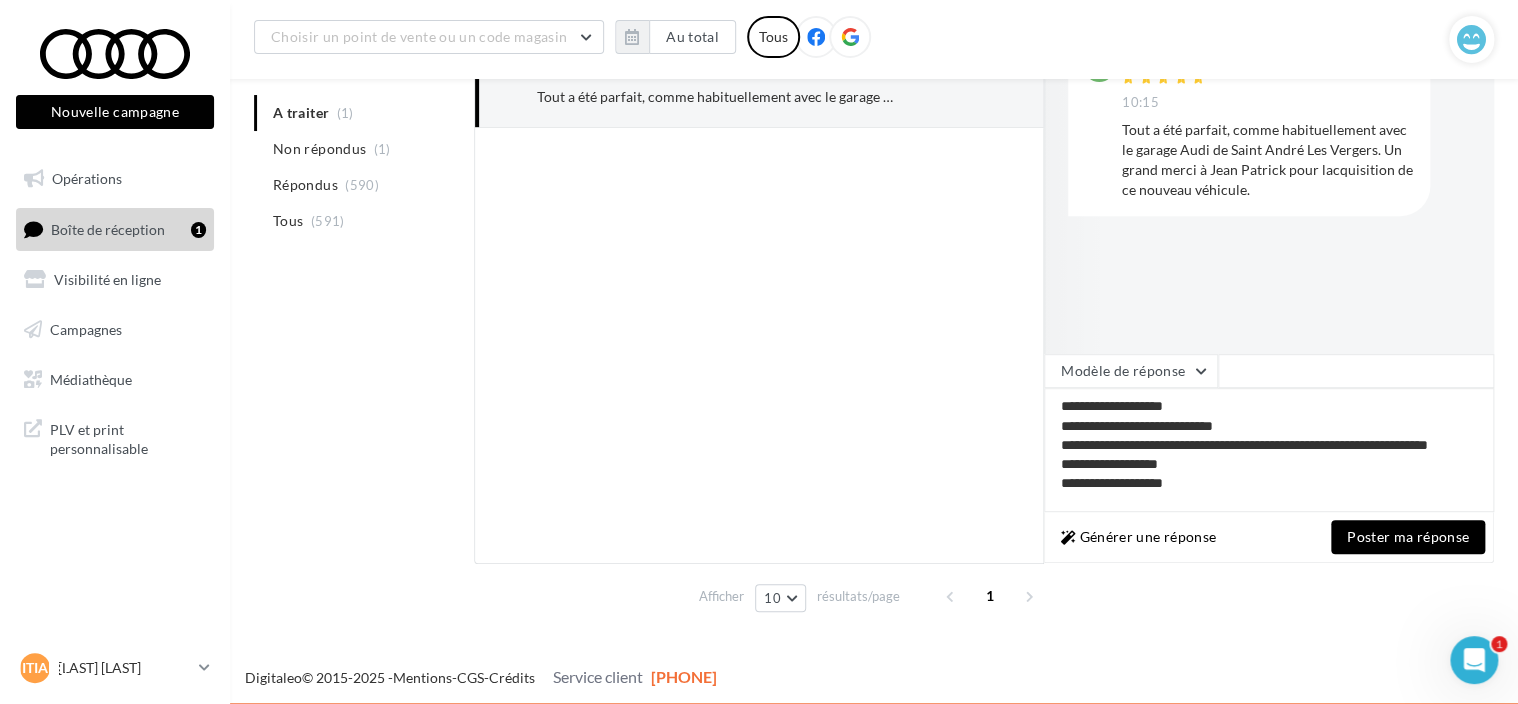 scroll, scrollTop: 8, scrollLeft: 0, axis: vertical 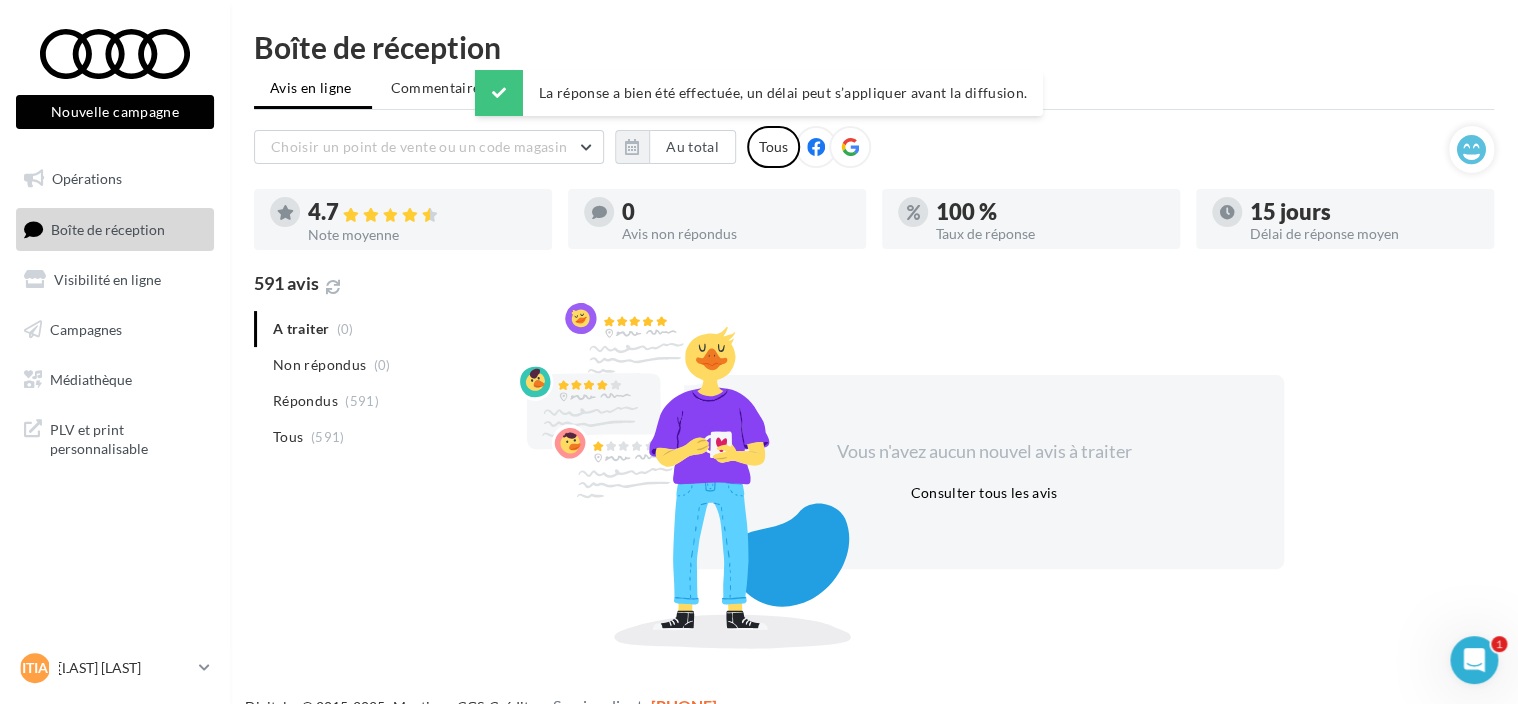 click on "Non répondus" at bounding box center [319, 365] 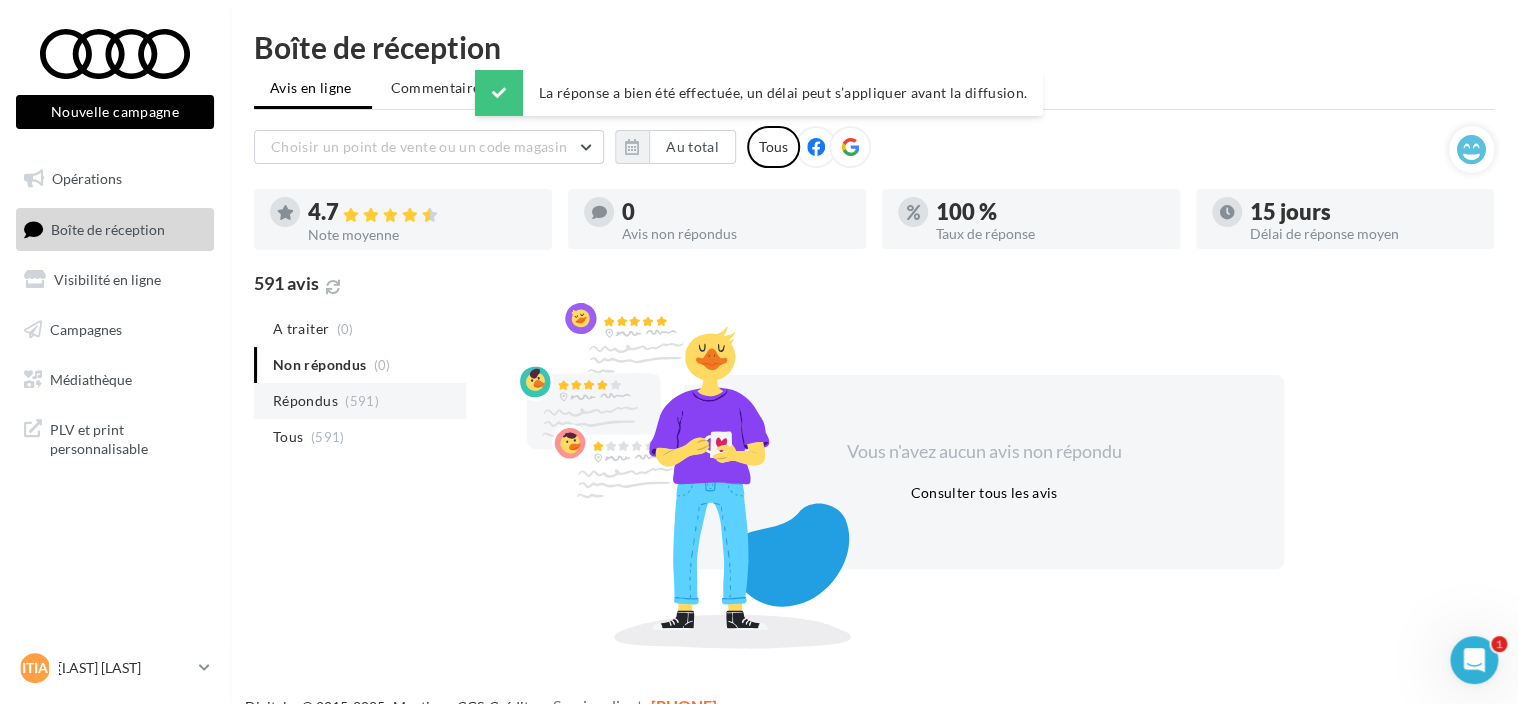 click on "Répondus" at bounding box center [301, 329] 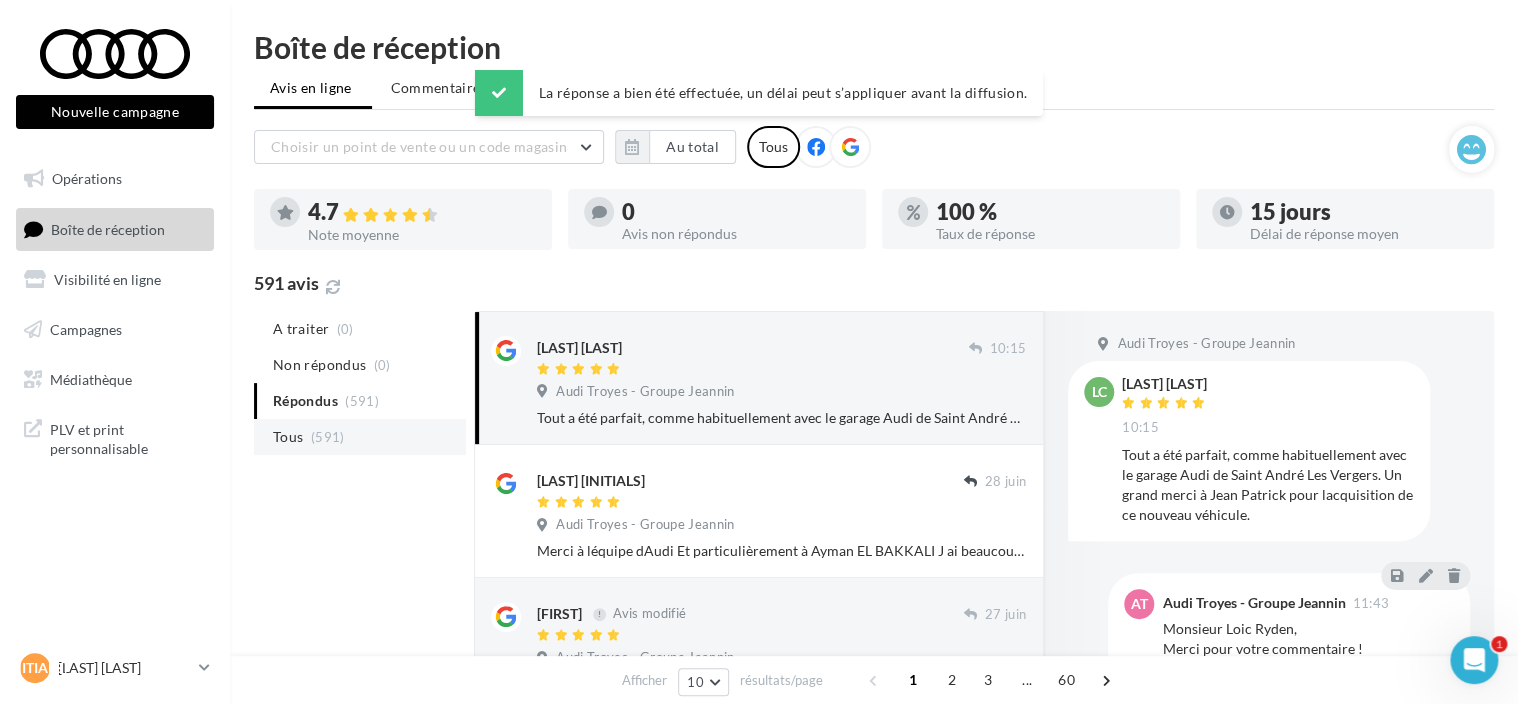 click on "Tous" at bounding box center [301, 329] 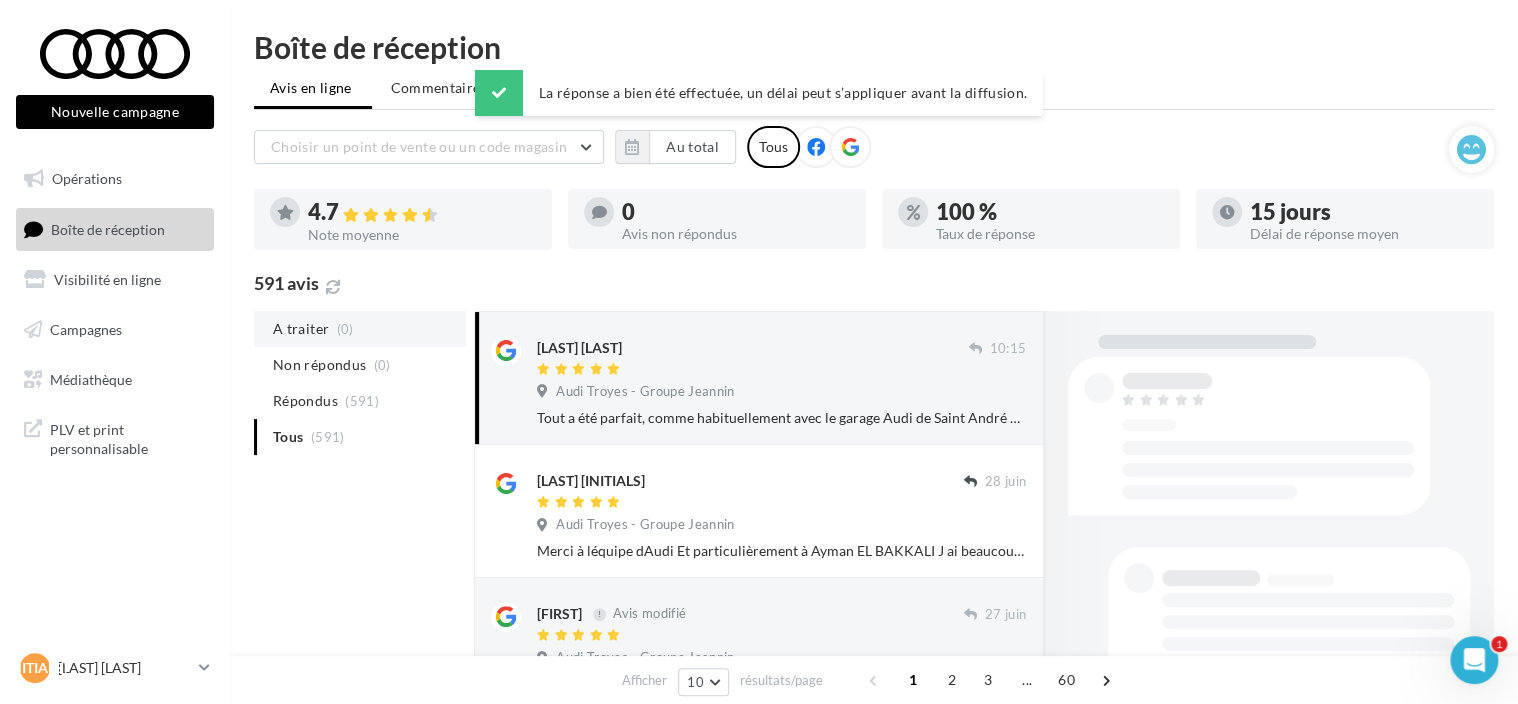 click on "A traiter" at bounding box center [301, 329] 